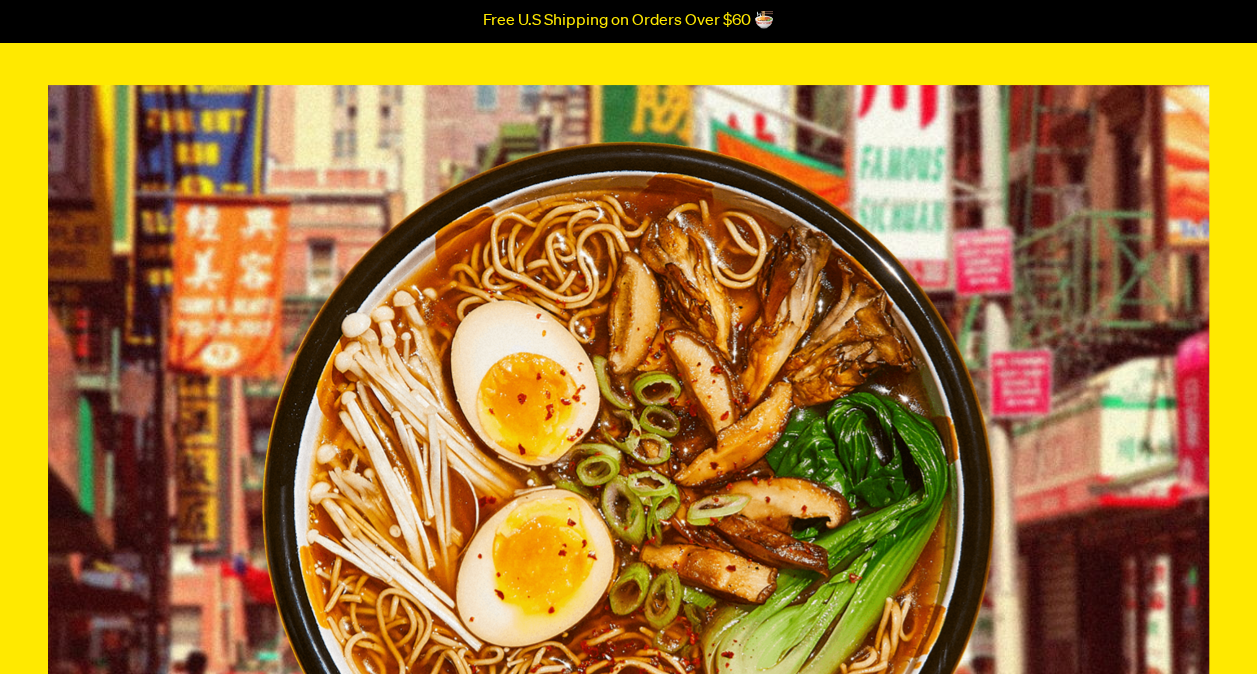 scroll, scrollTop: 0, scrollLeft: 0, axis: both 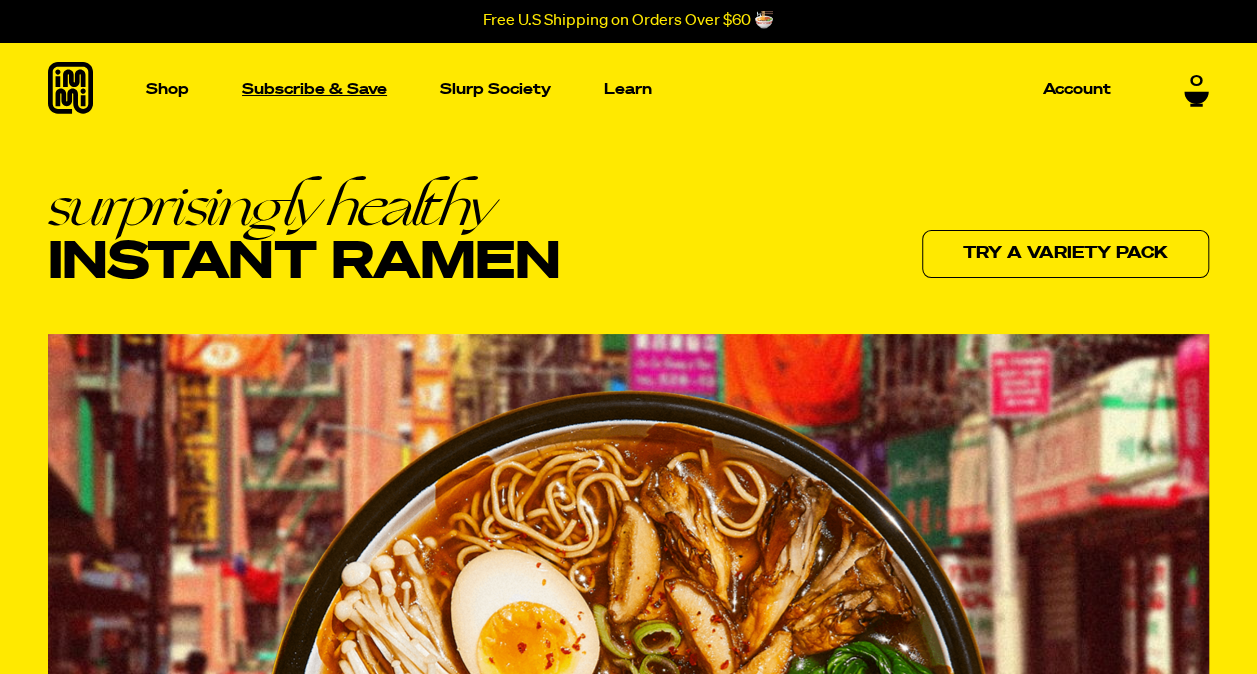 click on "Subscribe & Save" at bounding box center [314, 89] 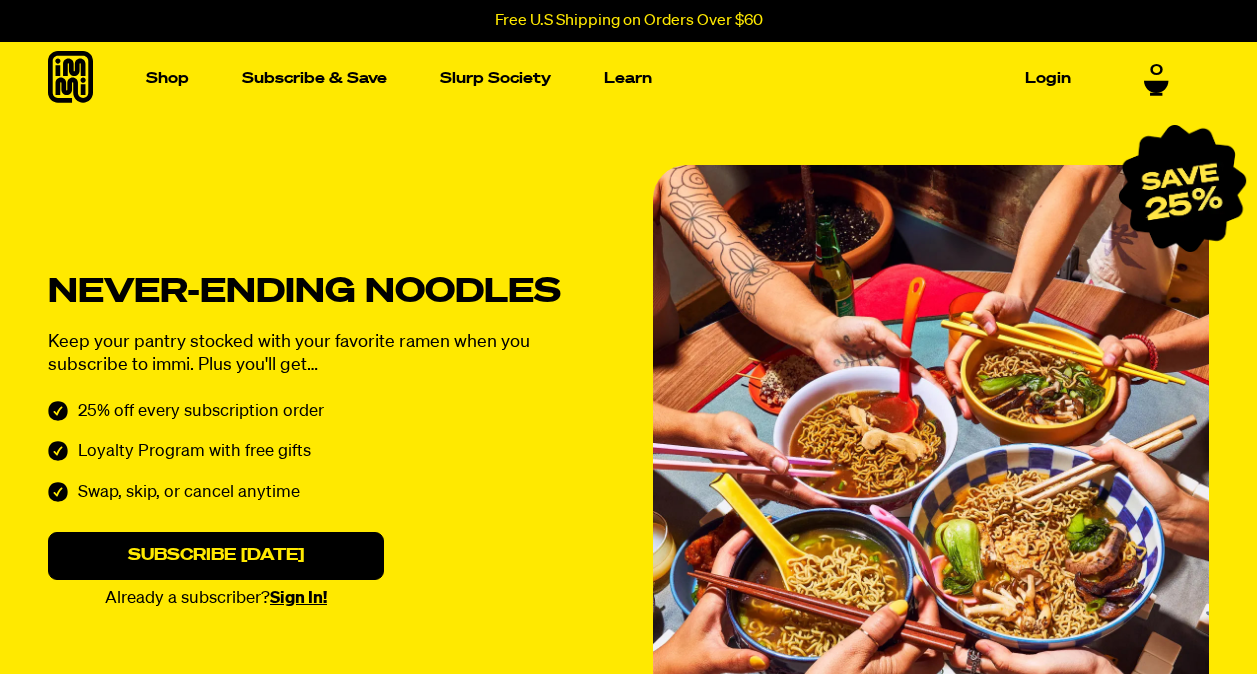 scroll, scrollTop: 0, scrollLeft: 0, axis: both 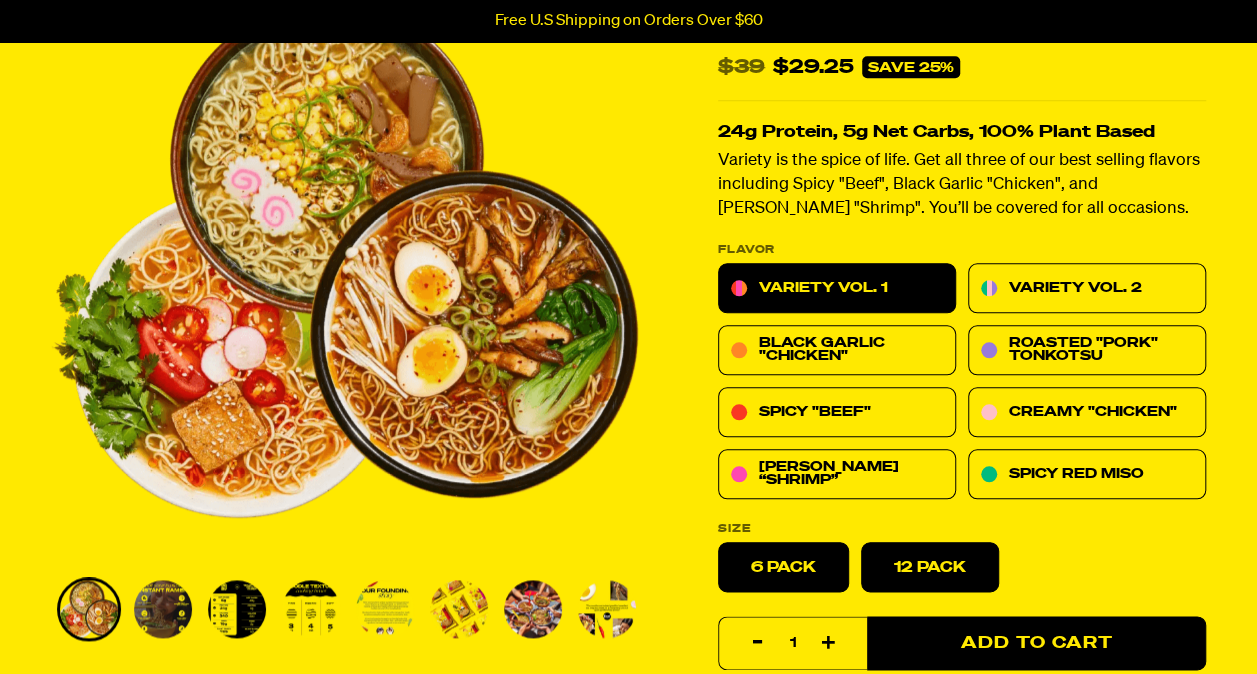 click on "12 Pack" at bounding box center (930, 567) 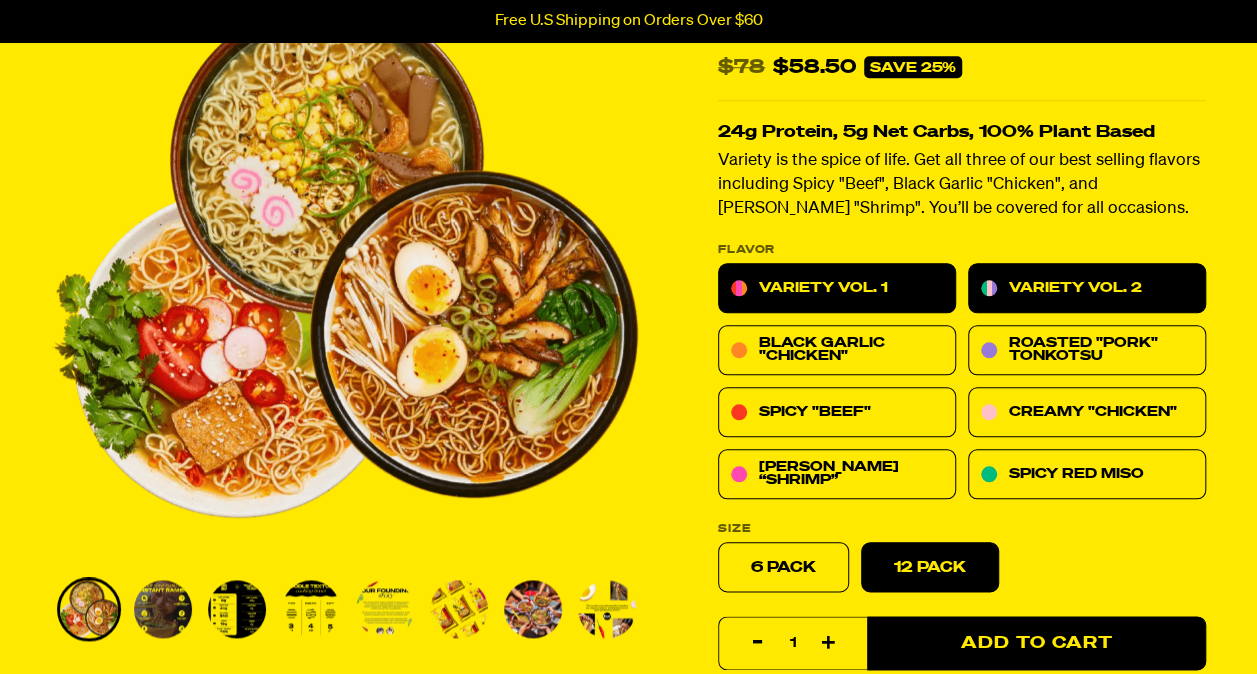 click on "Variety Vol. 2" at bounding box center (1075, 288) 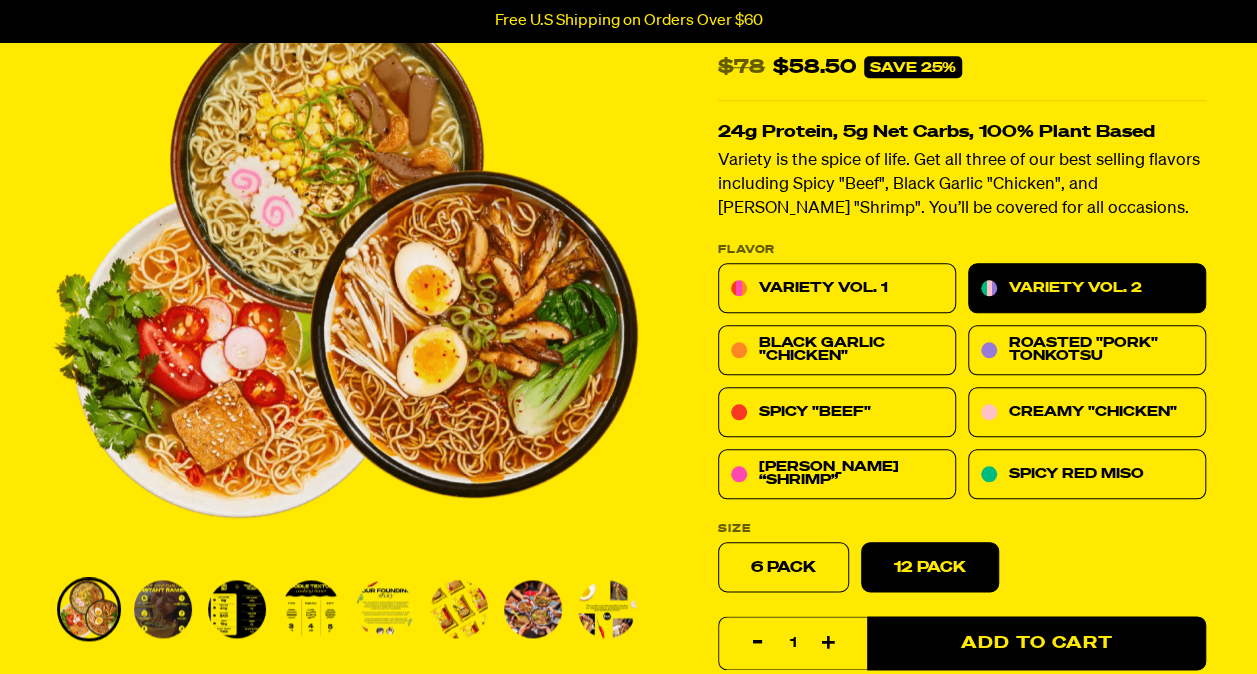 radio on "true" 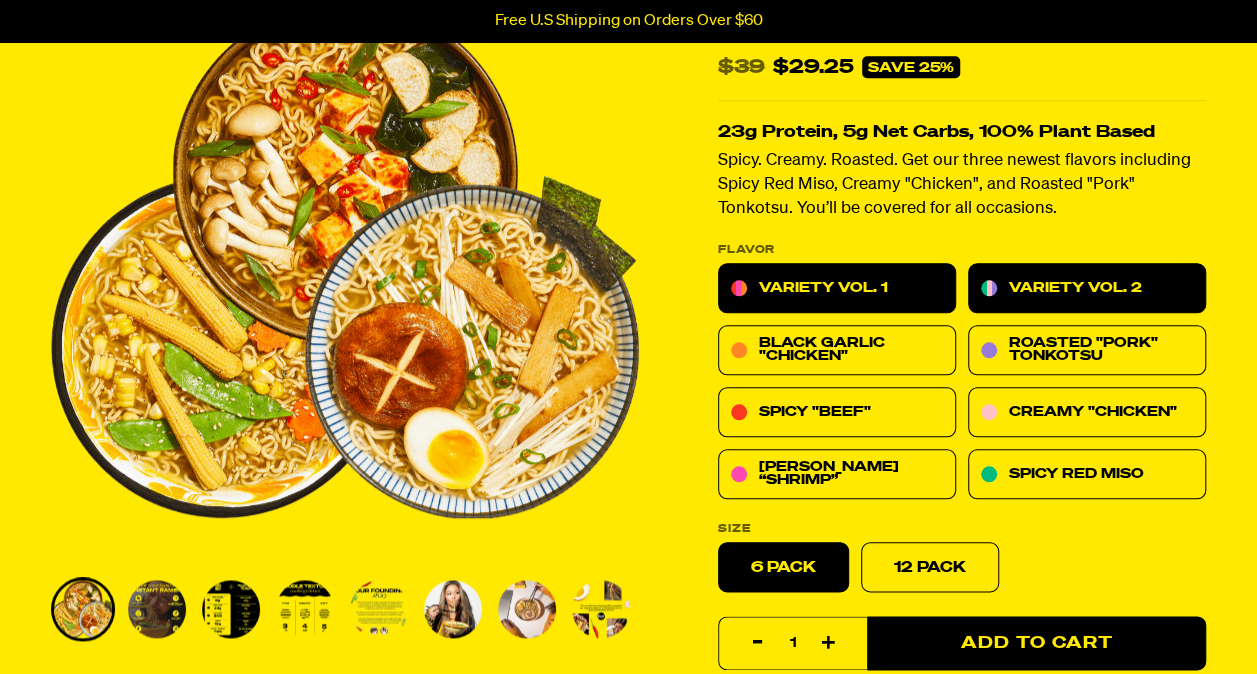 click on "Variety Vol. 1" at bounding box center [837, 288] 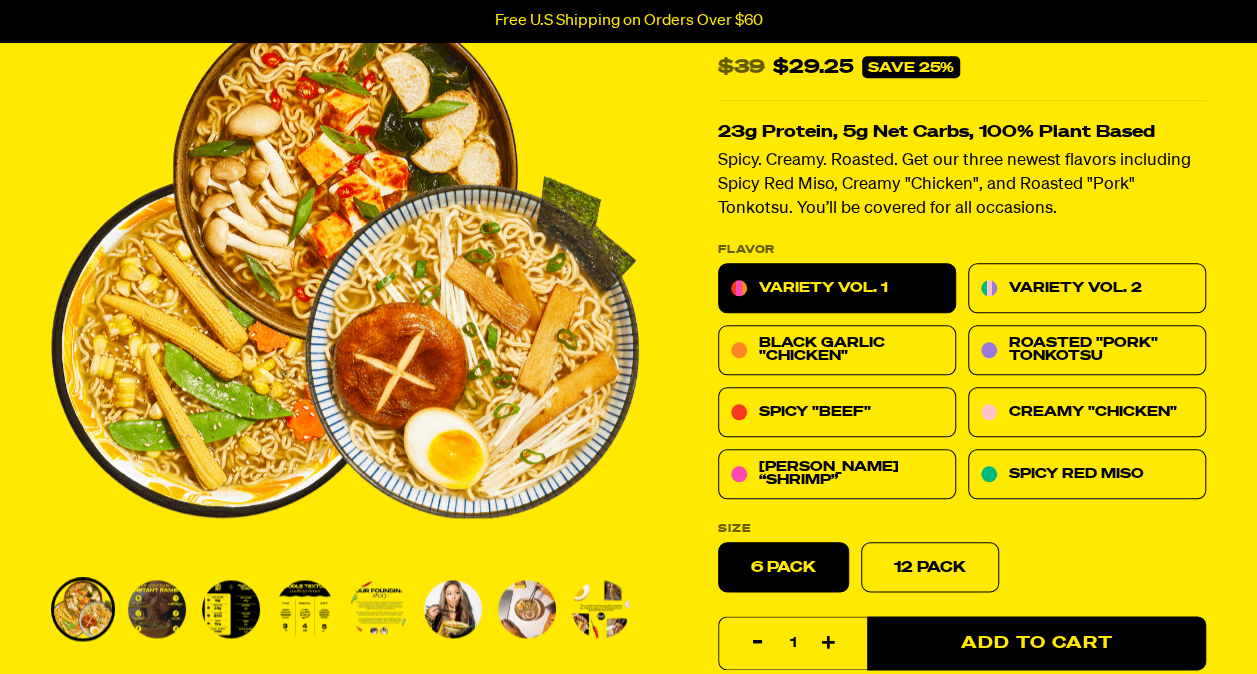 radio on "true" 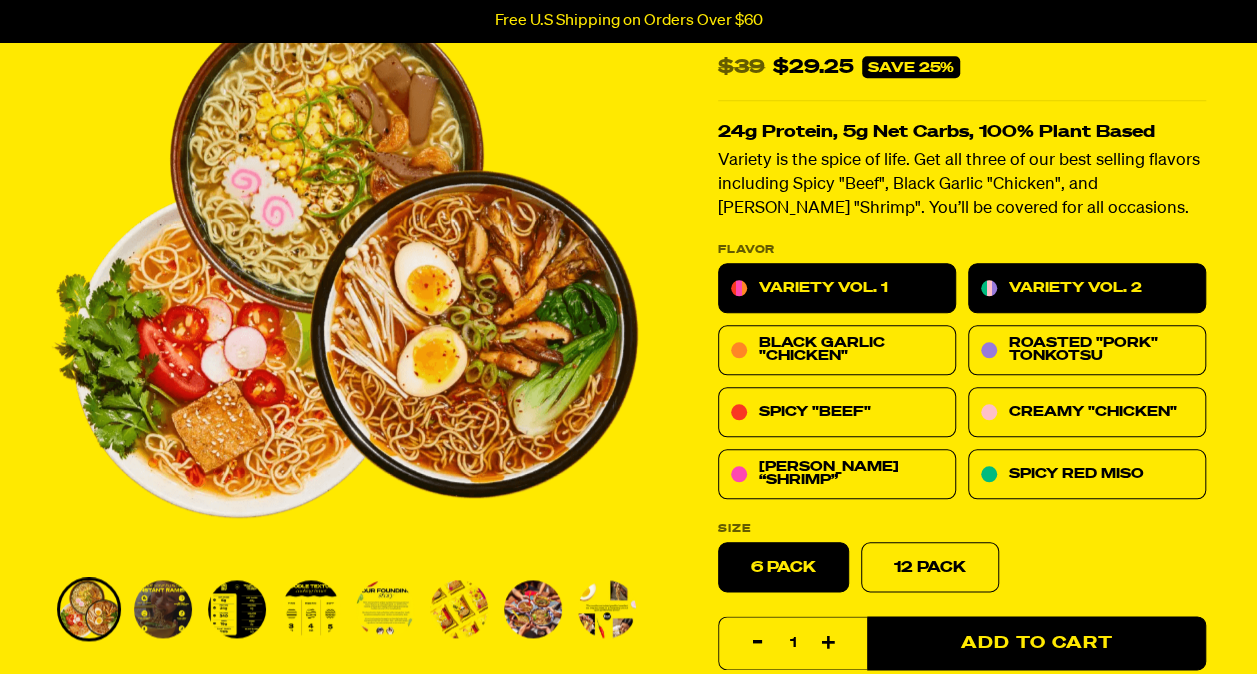click on "Variety Vol. 2" at bounding box center [1087, 288] 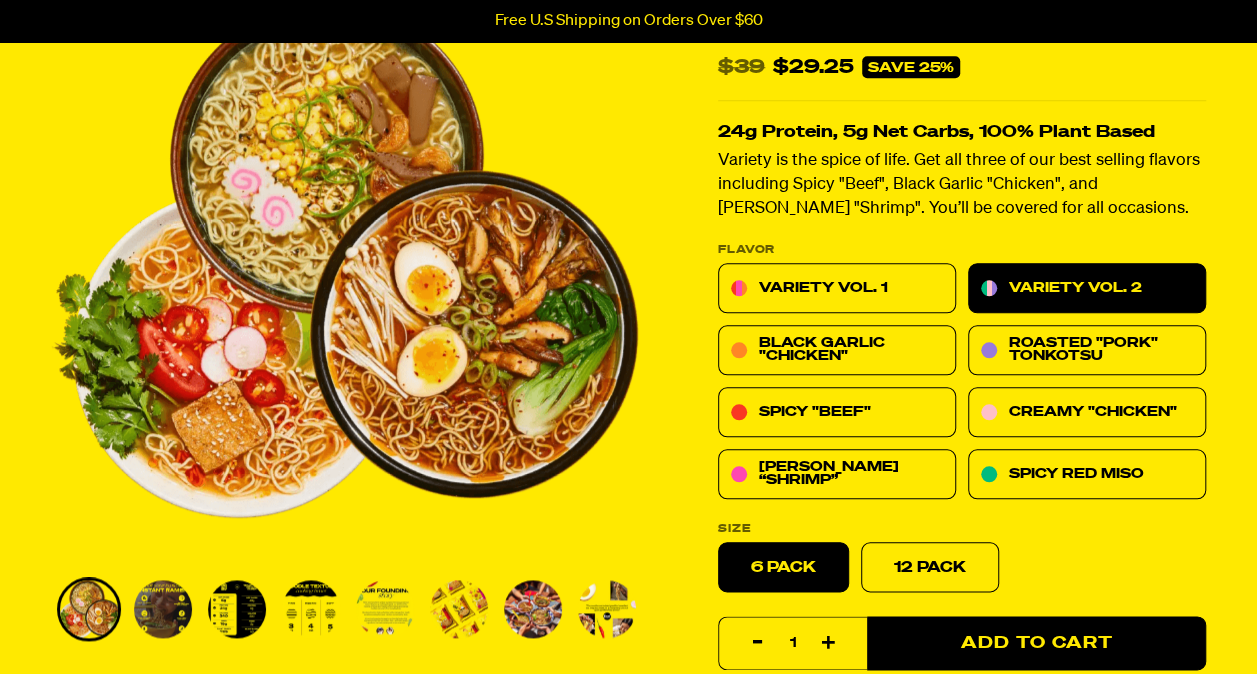 radio on "true" 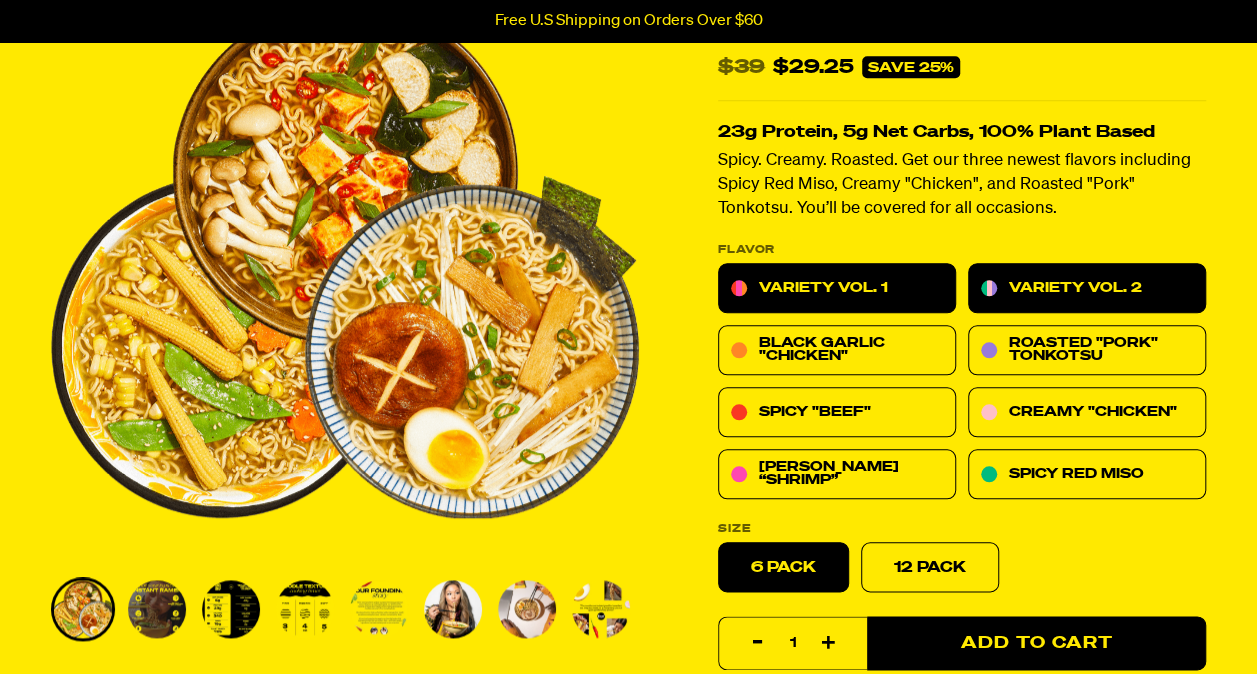 click on "Variety Vol. 1" at bounding box center [837, 288] 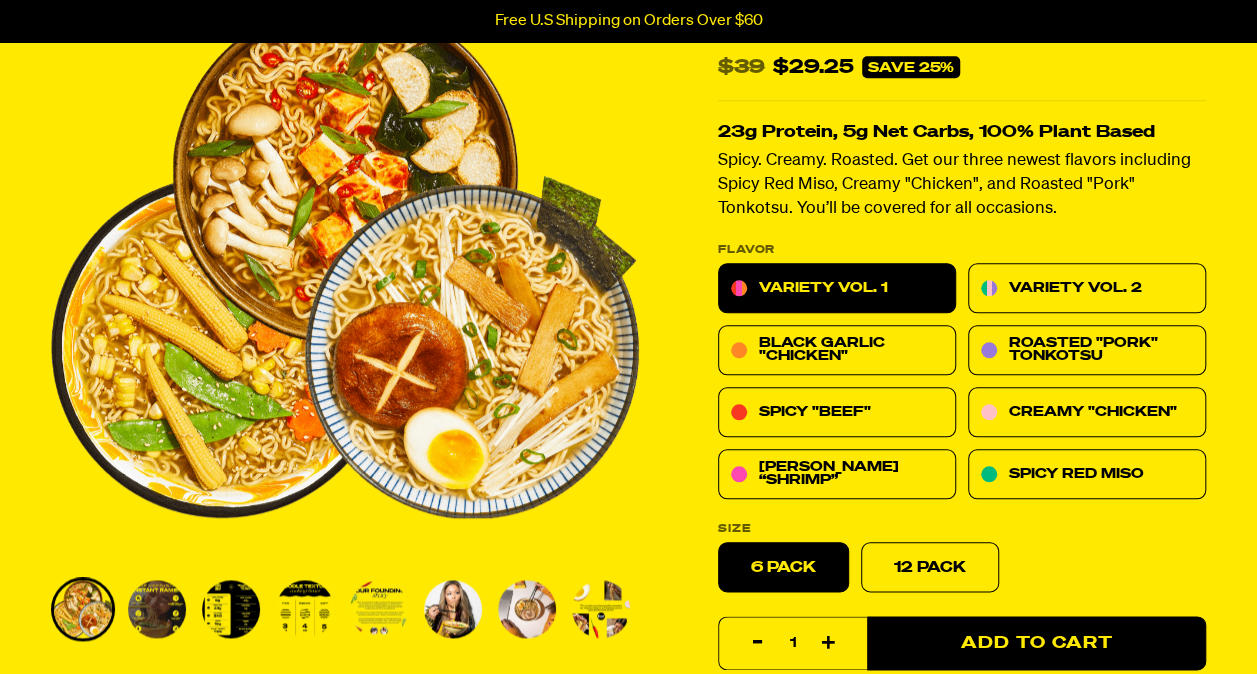 radio on "true" 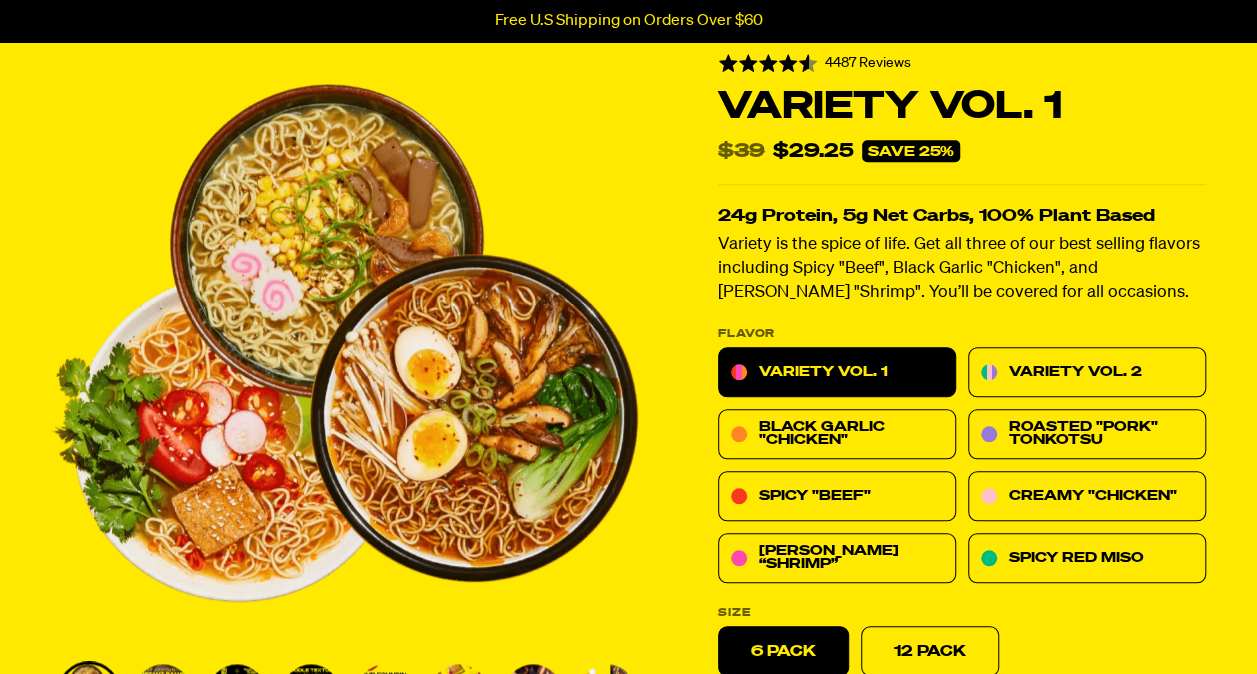 scroll, scrollTop: 759, scrollLeft: 0, axis: vertical 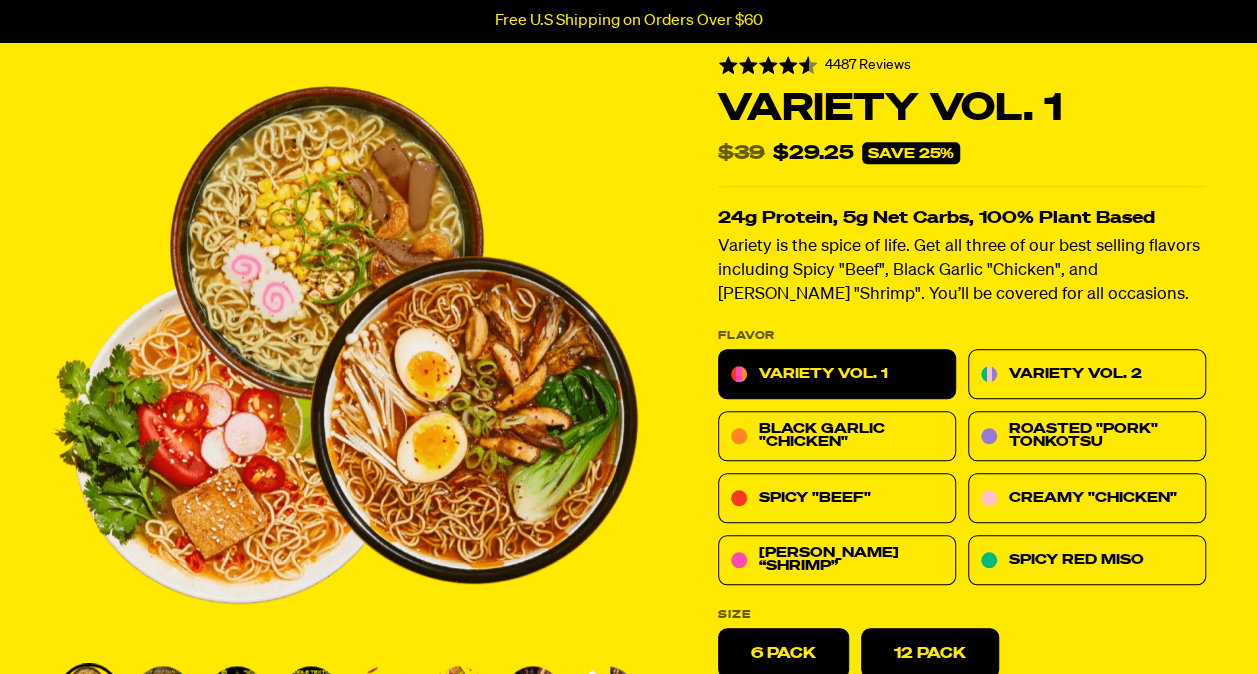 click on "12 Pack" at bounding box center (930, 653) 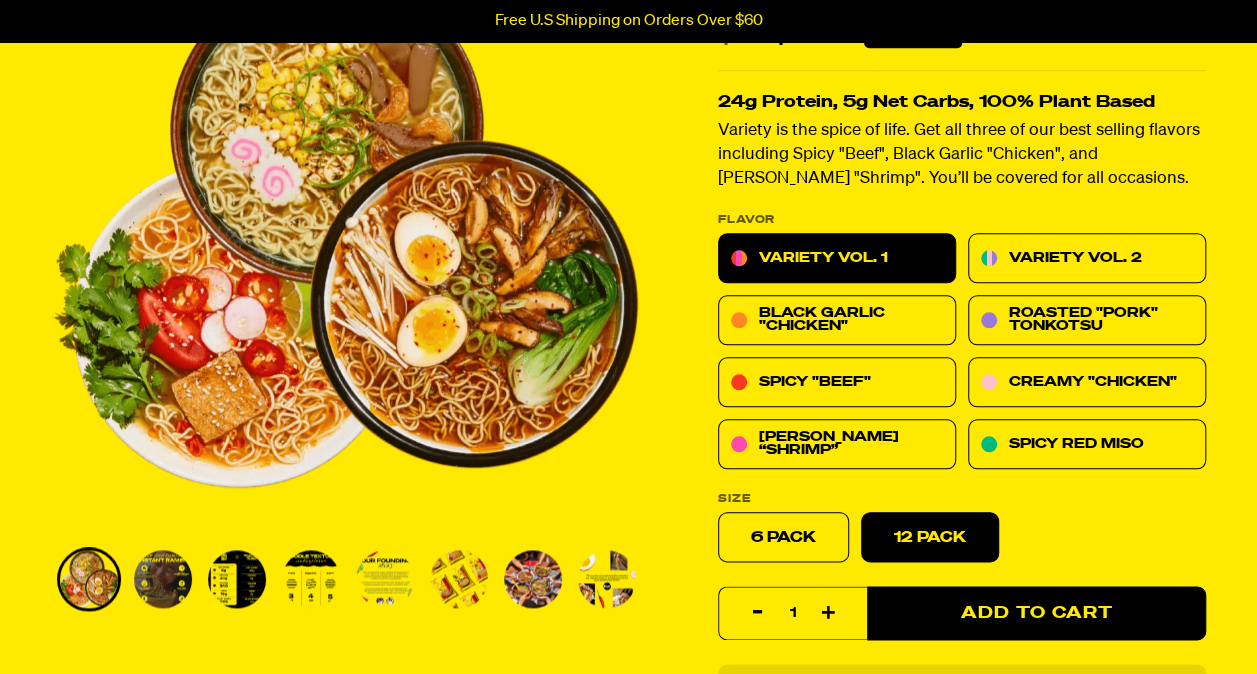 scroll, scrollTop: 878, scrollLeft: 0, axis: vertical 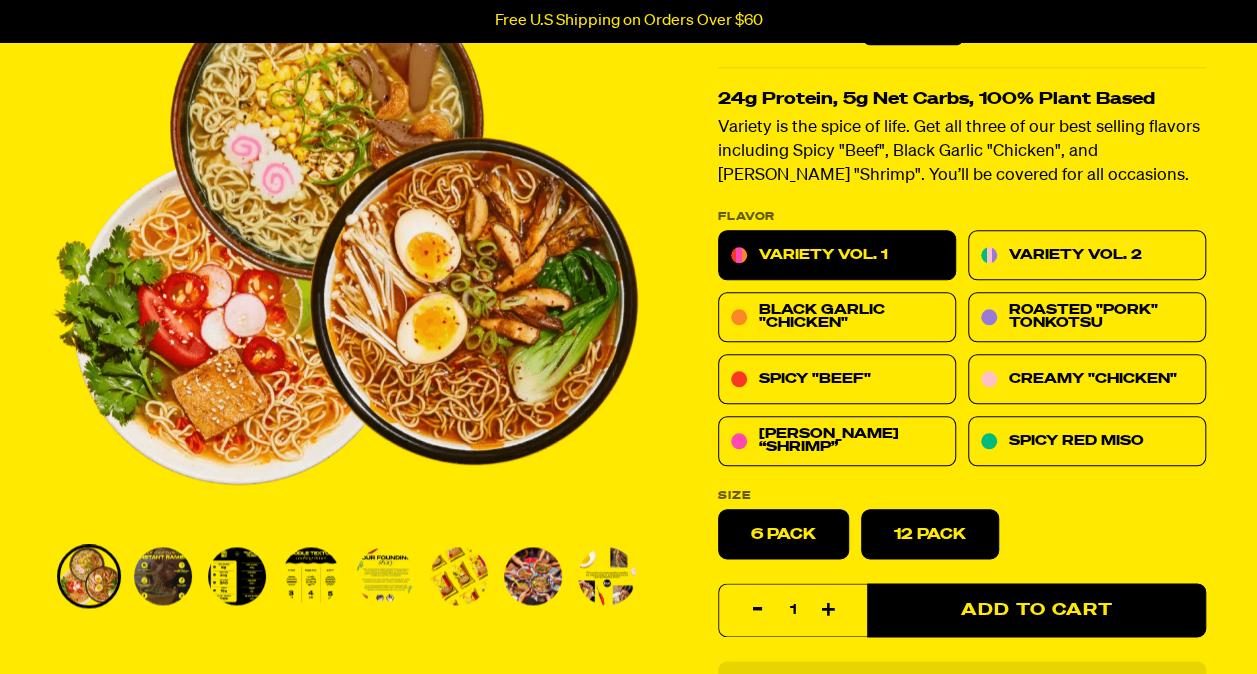 click on "6 Pack" at bounding box center (783, 534) 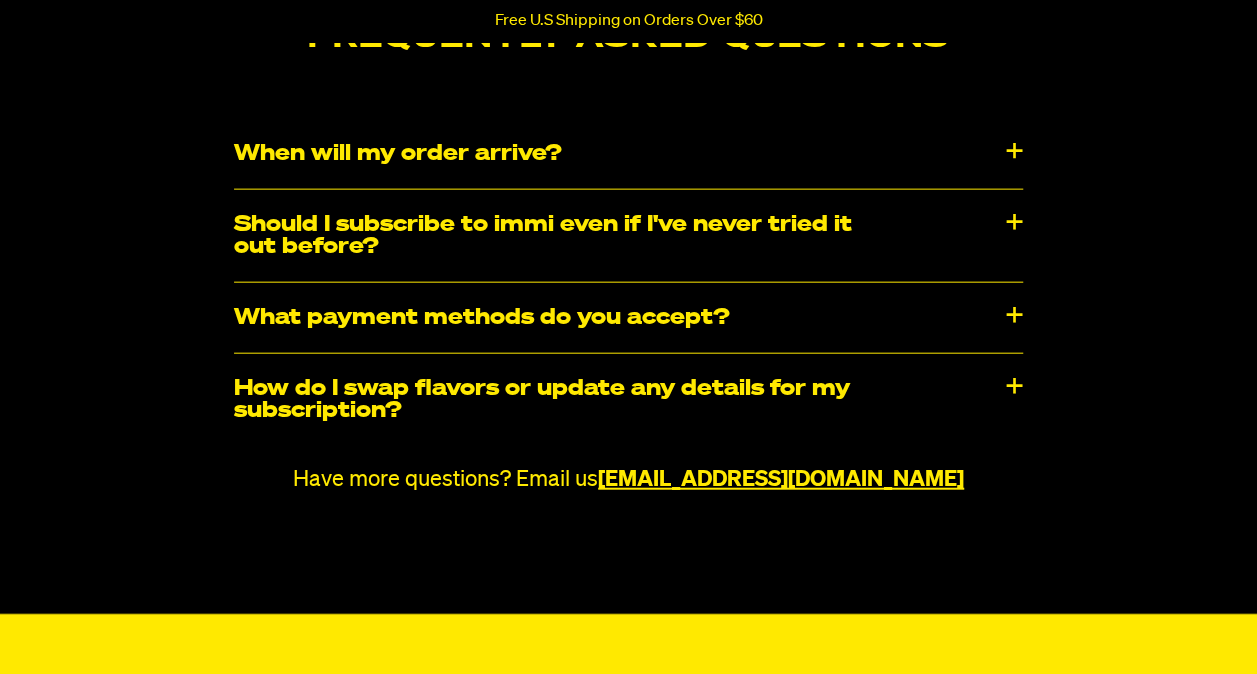 scroll, scrollTop: 2194, scrollLeft: 0, axis: vertical 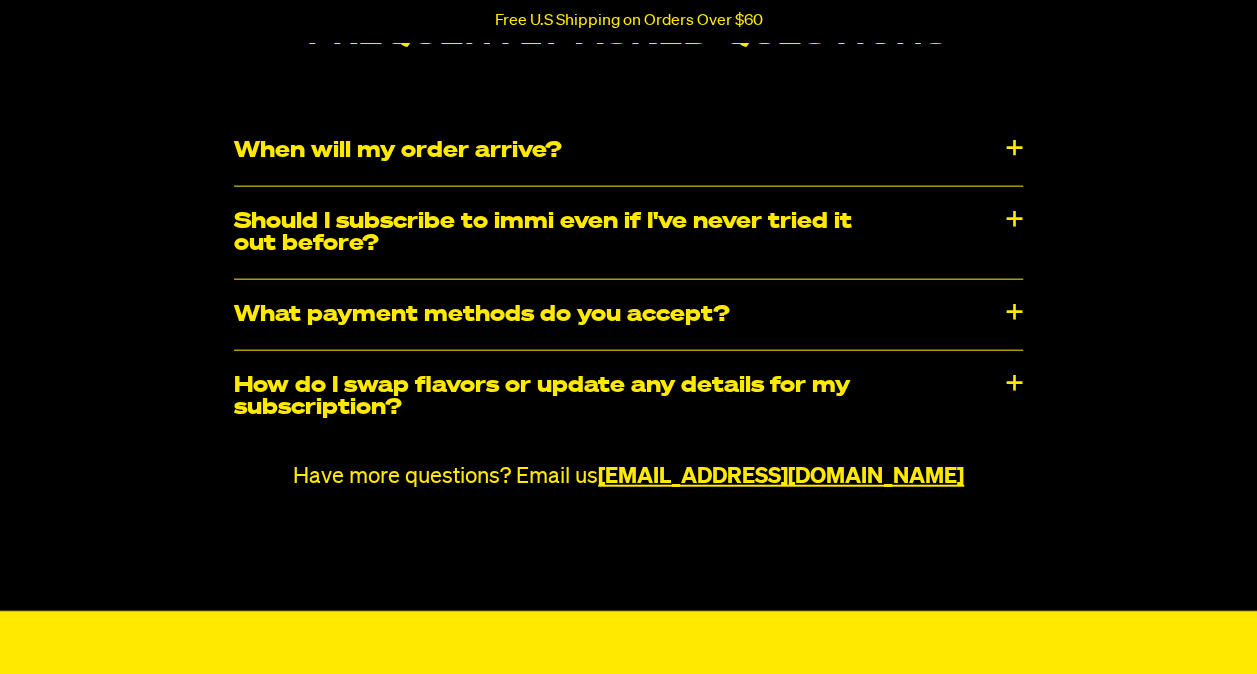 click on "When will my order arrive?" at bounding box center (628, 151) 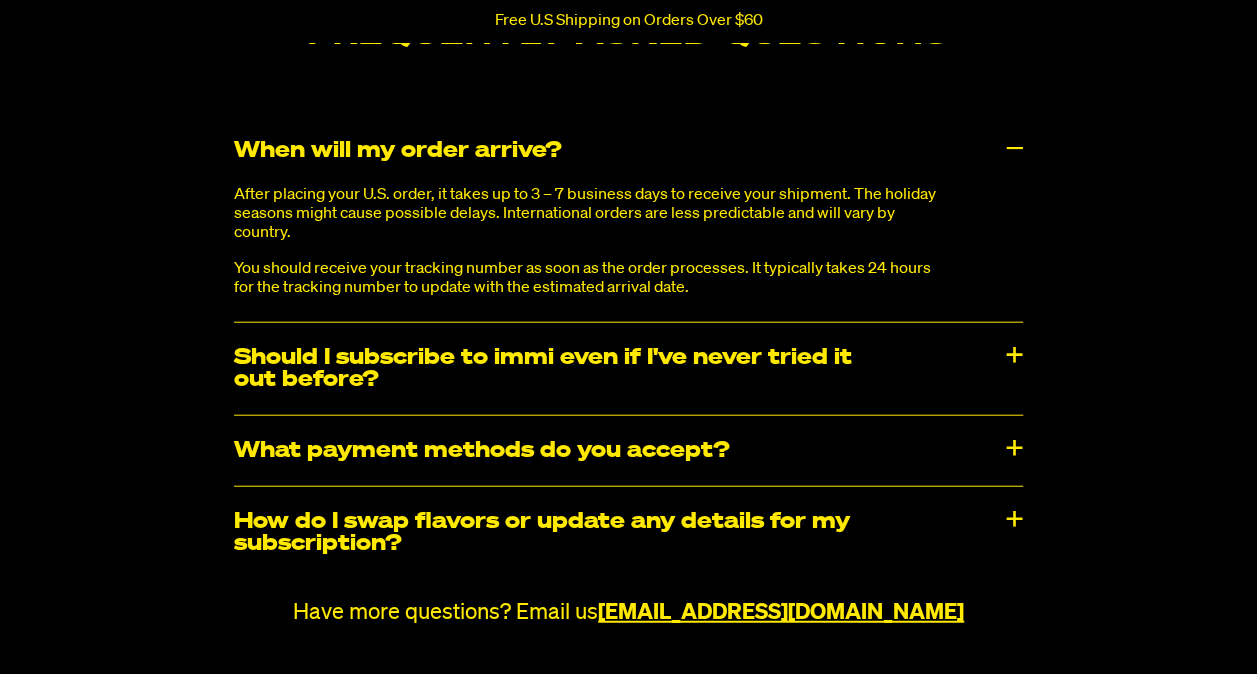 scroll, scrollTop: 2185, scrollLeft: 0, axis: vertical 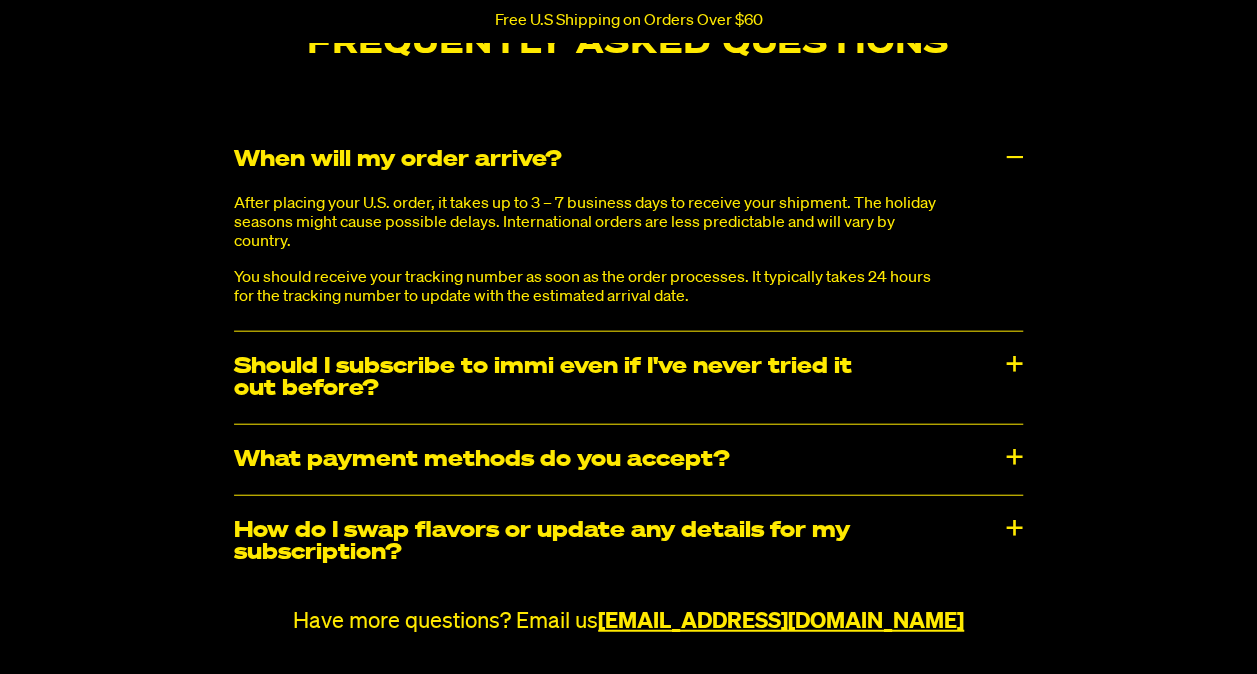 click on "What payment methods do you accept?" at bounding box center [628, 460] 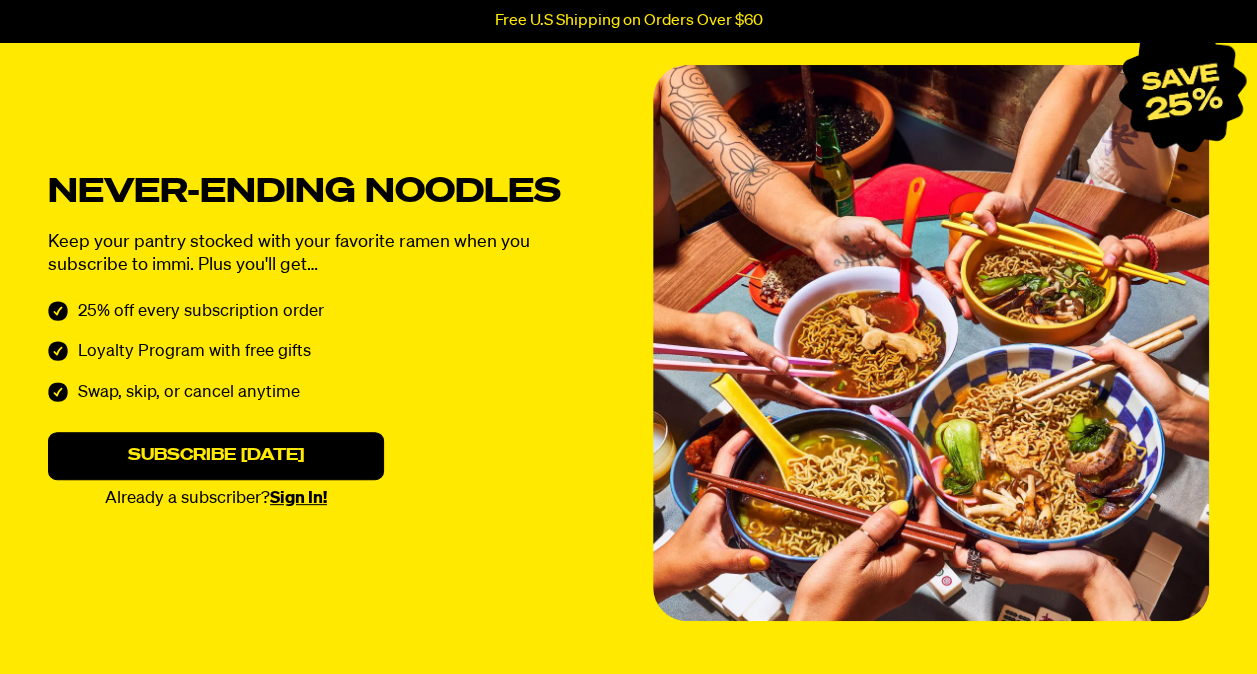scroll, scrollTop: 0, scrollLeft: 0, axis: both 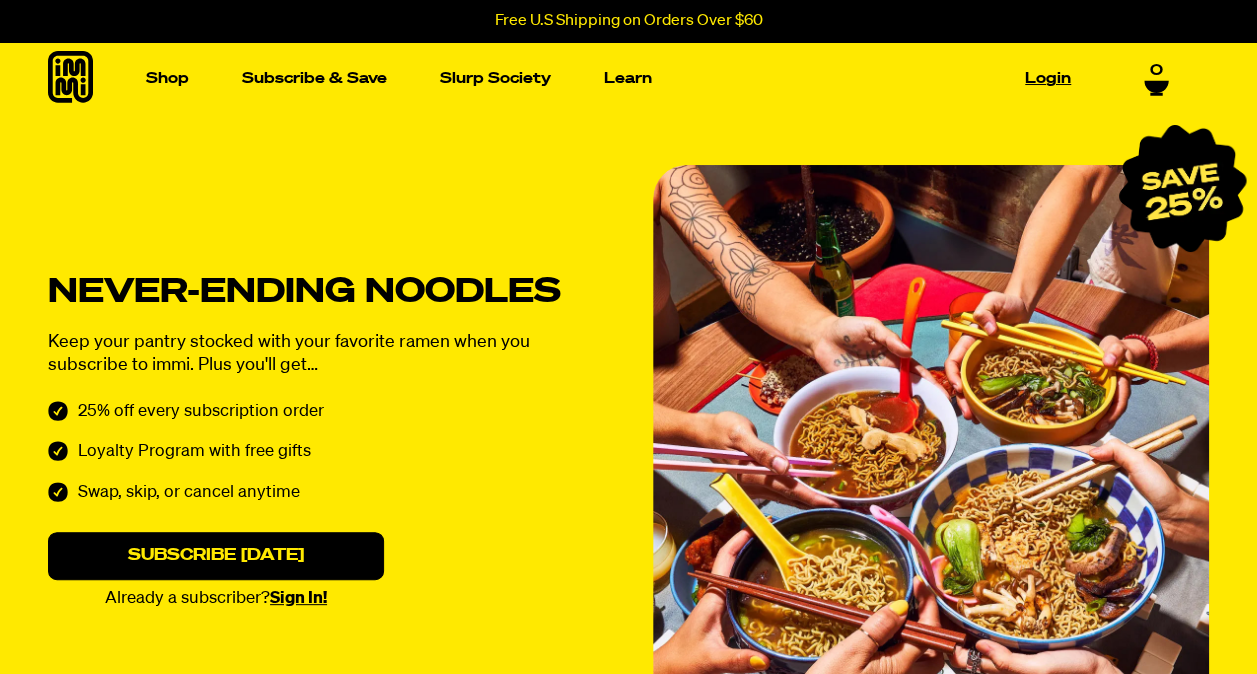 click on "Login" at bounding box center (1048, 78) 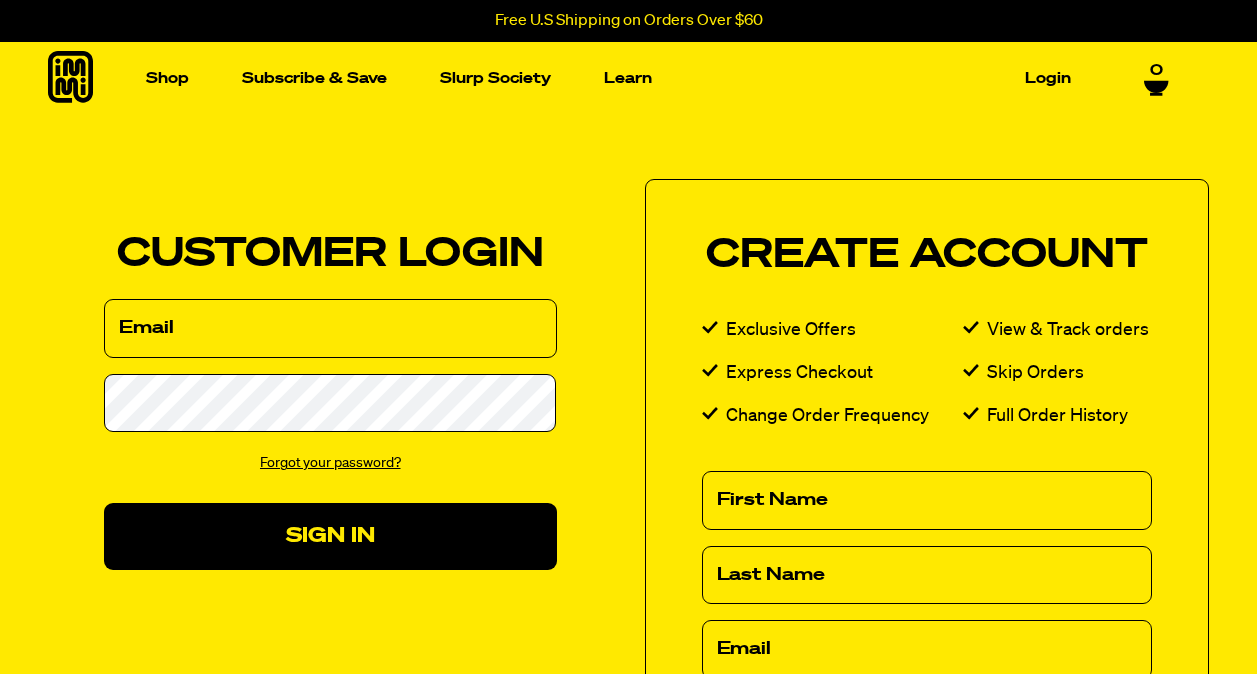 scroll, scrollTop: 0, scrollLeft: 0, axis: both 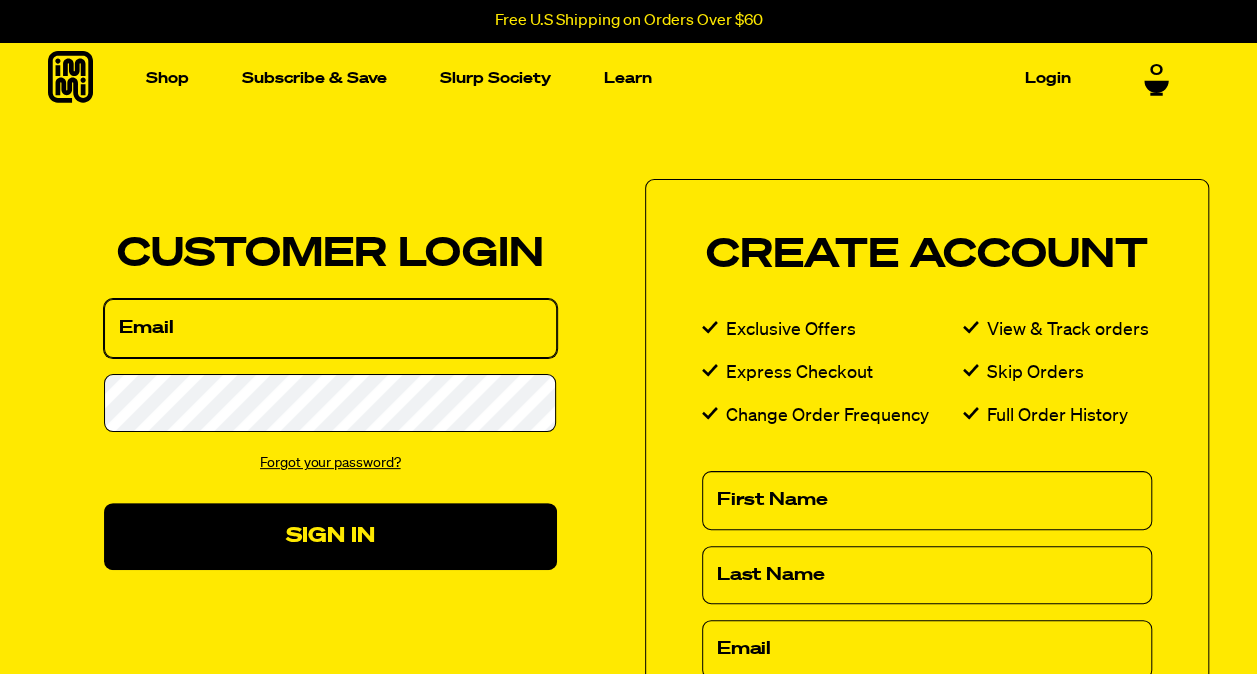 click on "Email" at bounding box center [330, 328] 